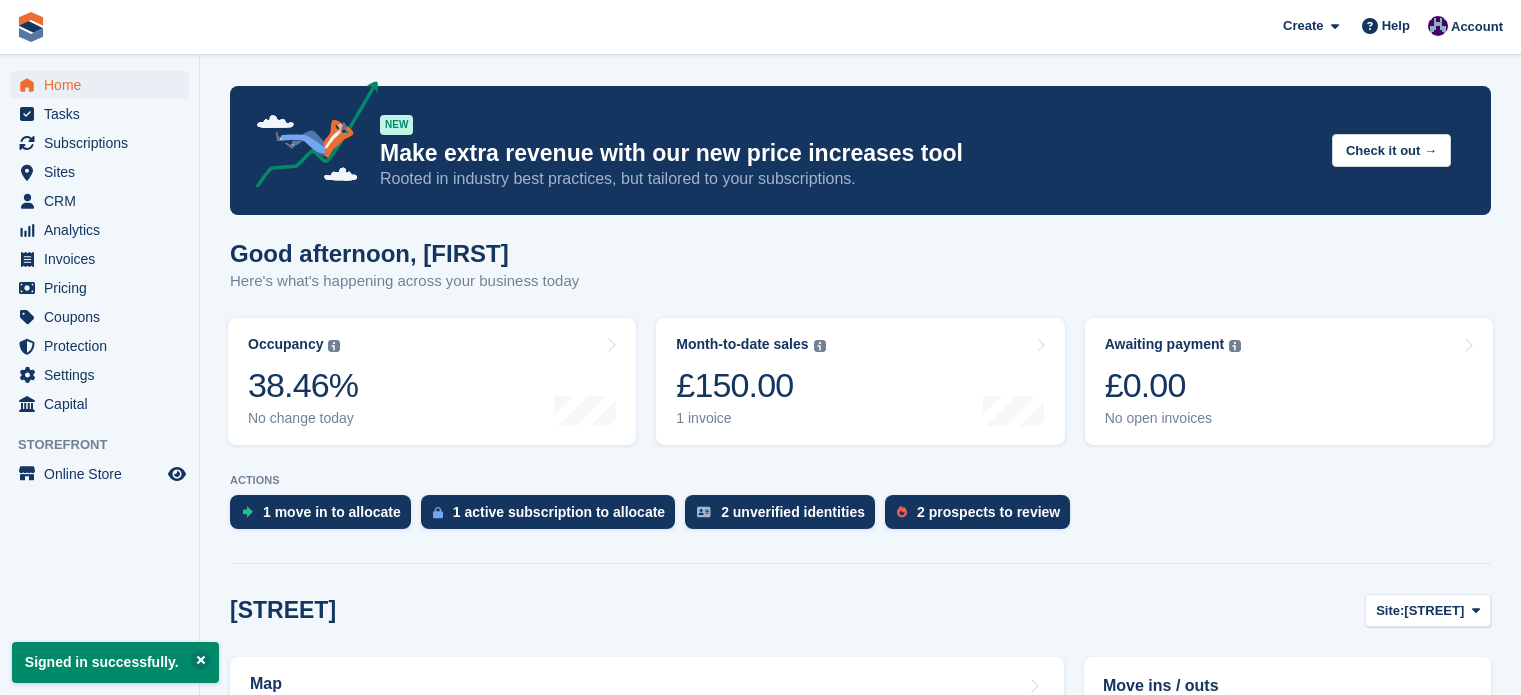 scroll, scrollTop: 0, scrollLeft: 0, axis: both 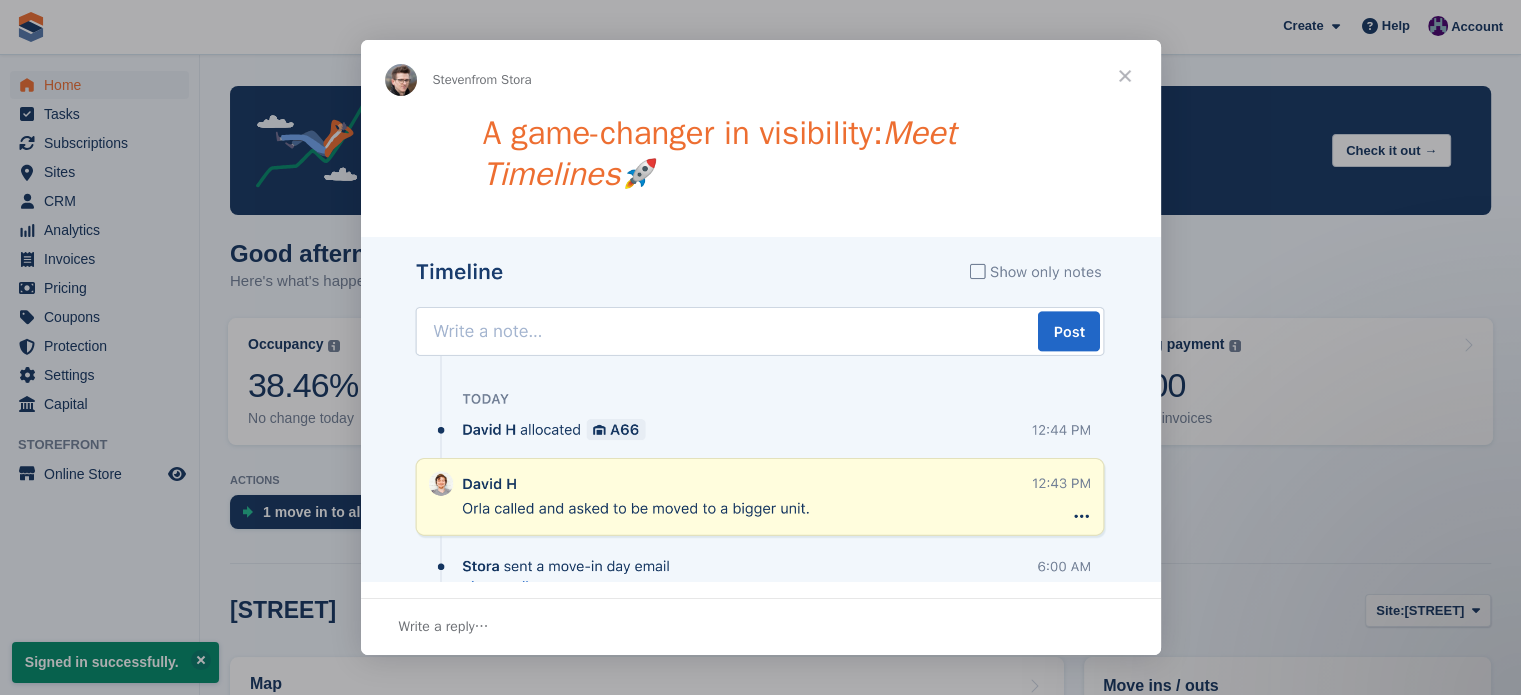click at bounding box center (1125, 76) 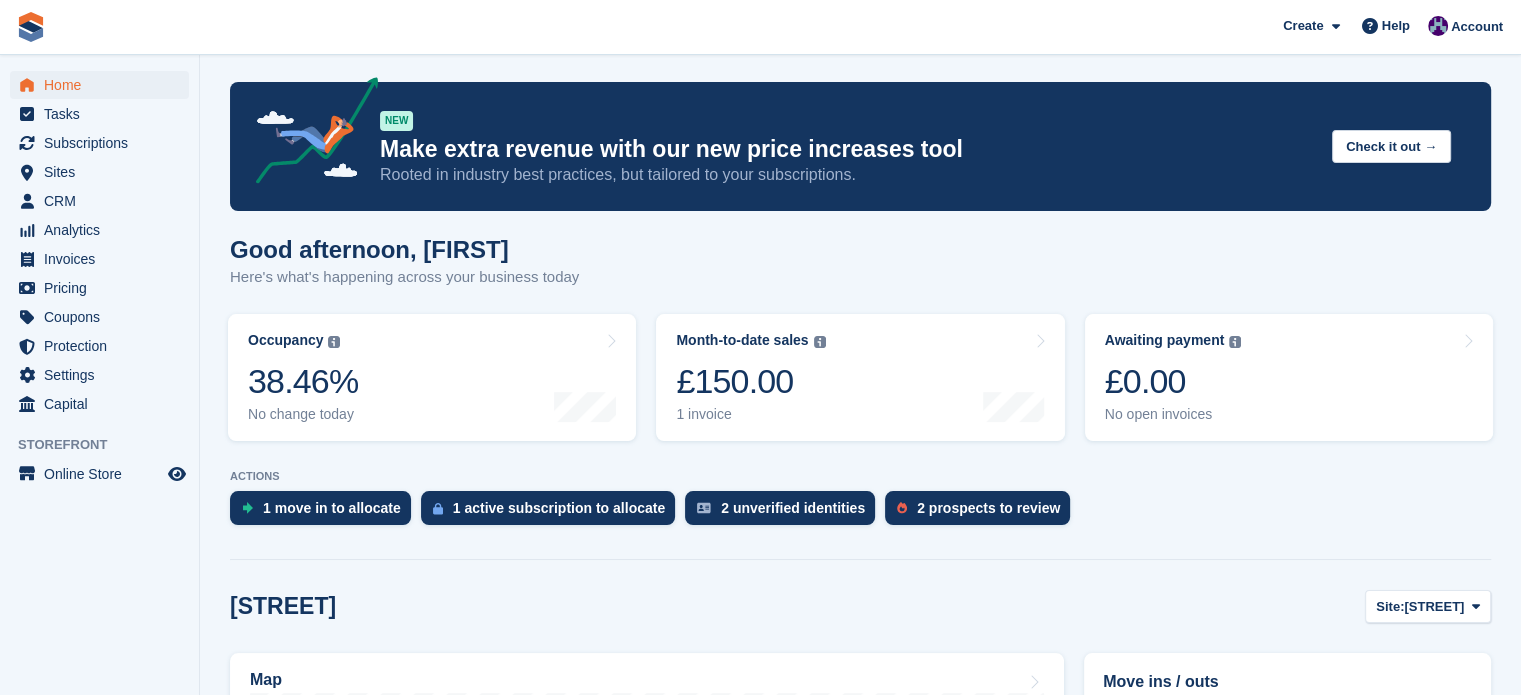 scroll, scrollTop: 0, scrollLeft: 0, axis: both 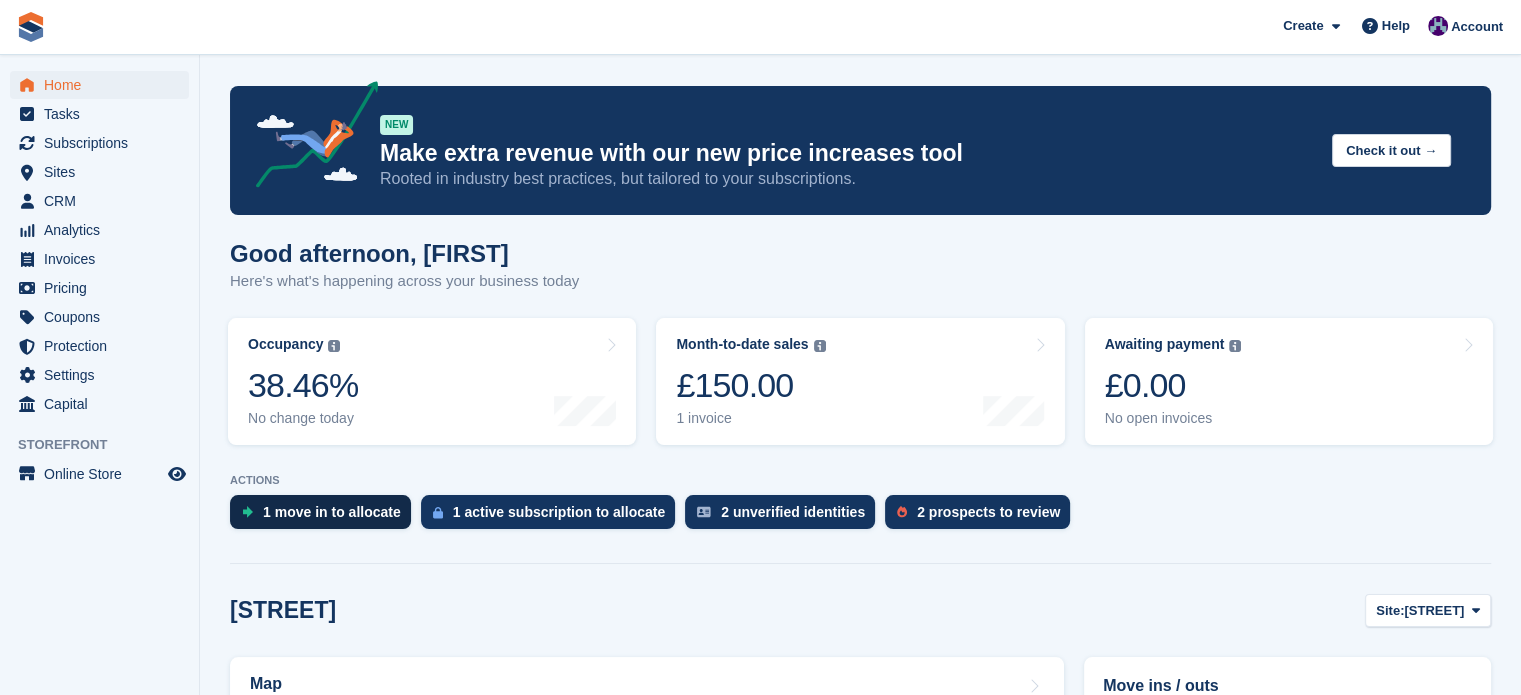click on "1
move in to allocate" at bounding box center [332, 512] 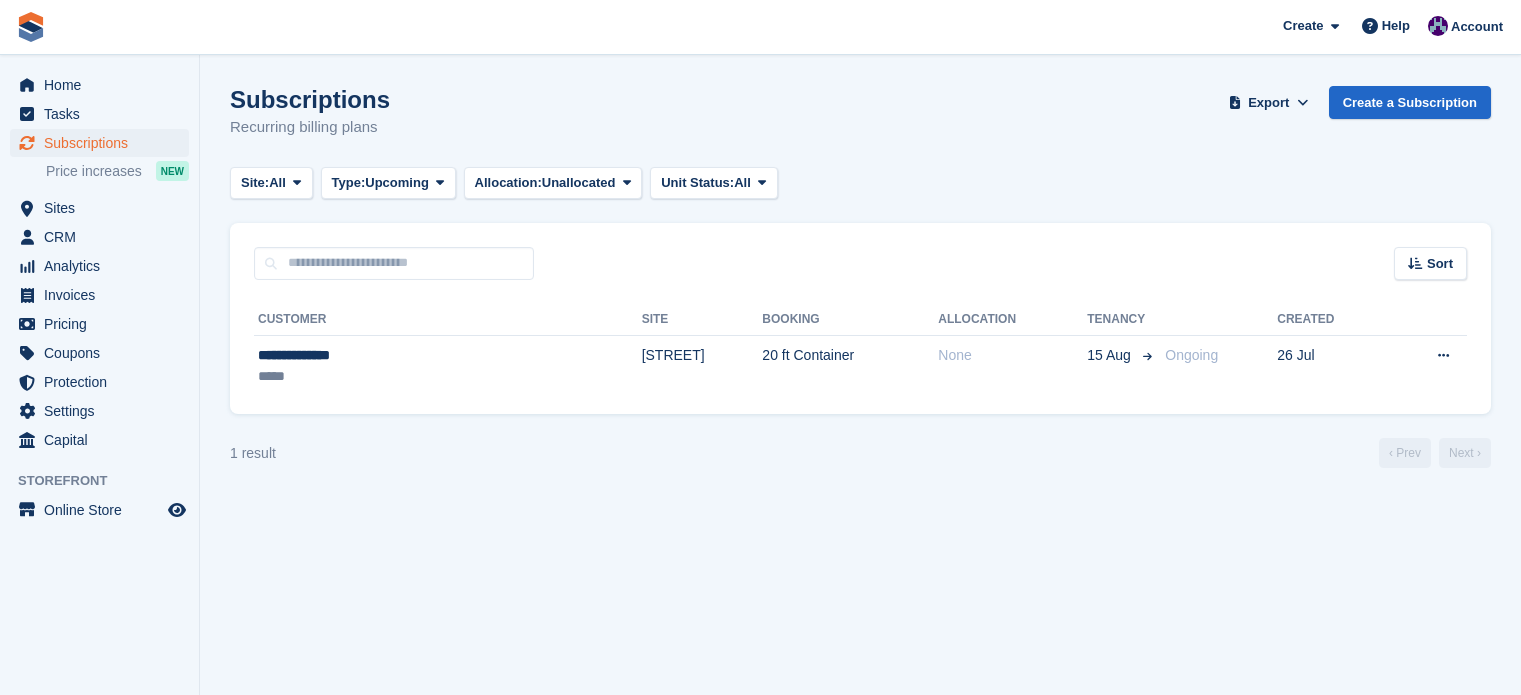 scroll, scrollTop: 0, scrollLeft: 0, axis: both 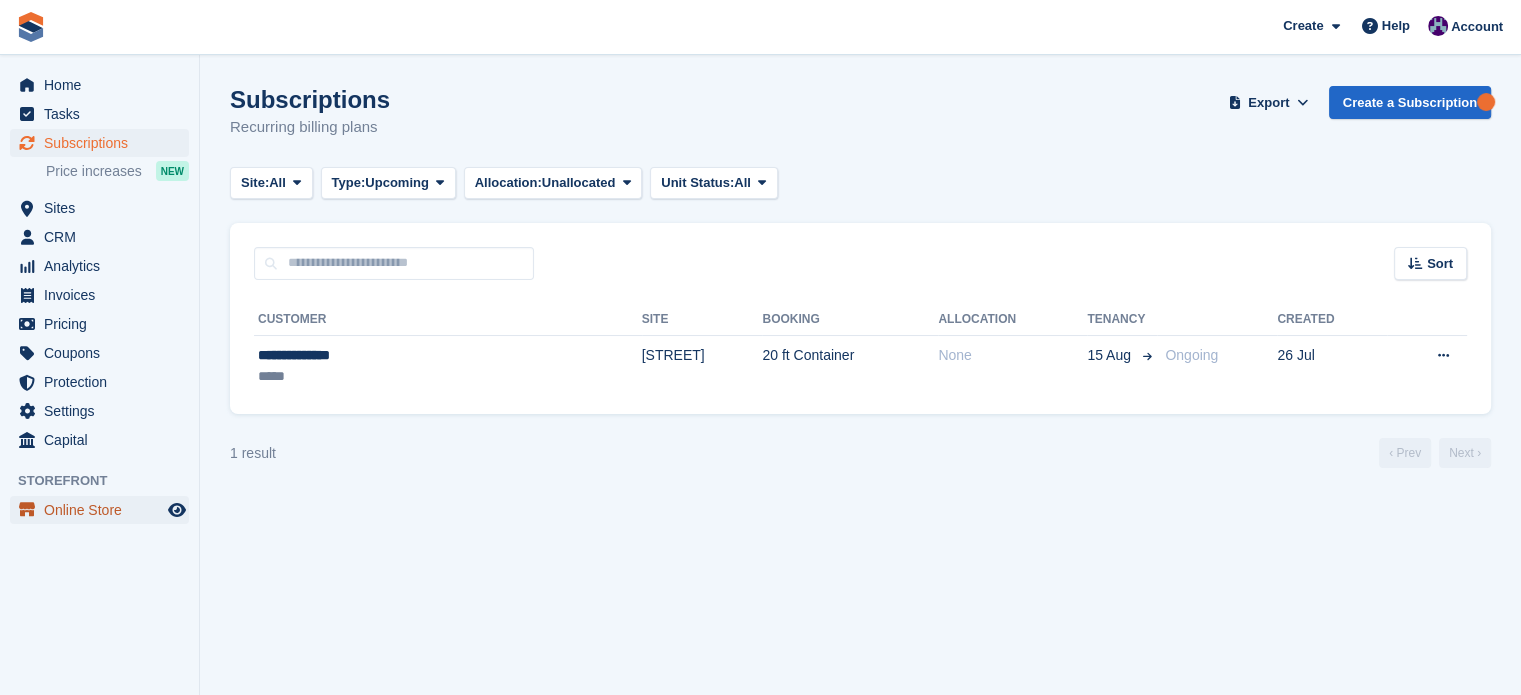 click on "Online Store" at bounding box center (104, 510) 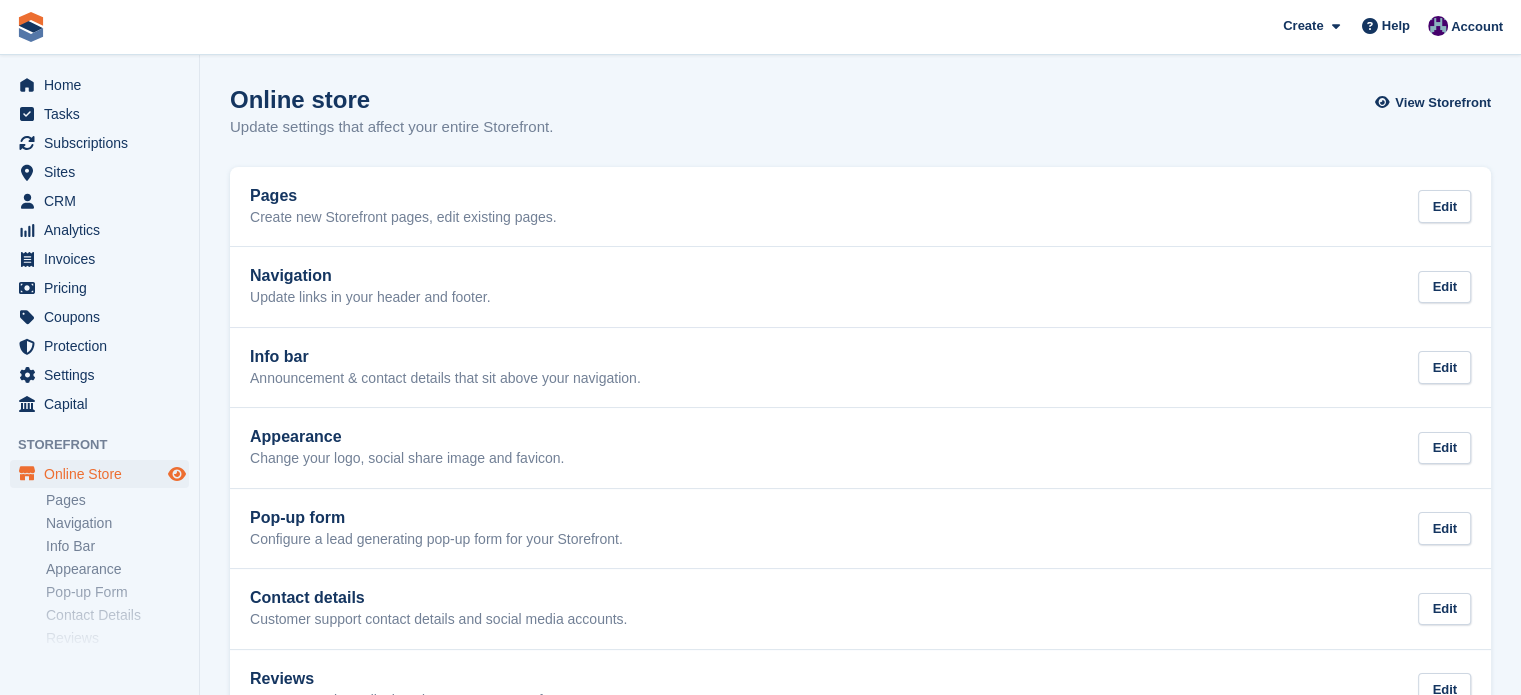 click at bounding box center (177, 474) 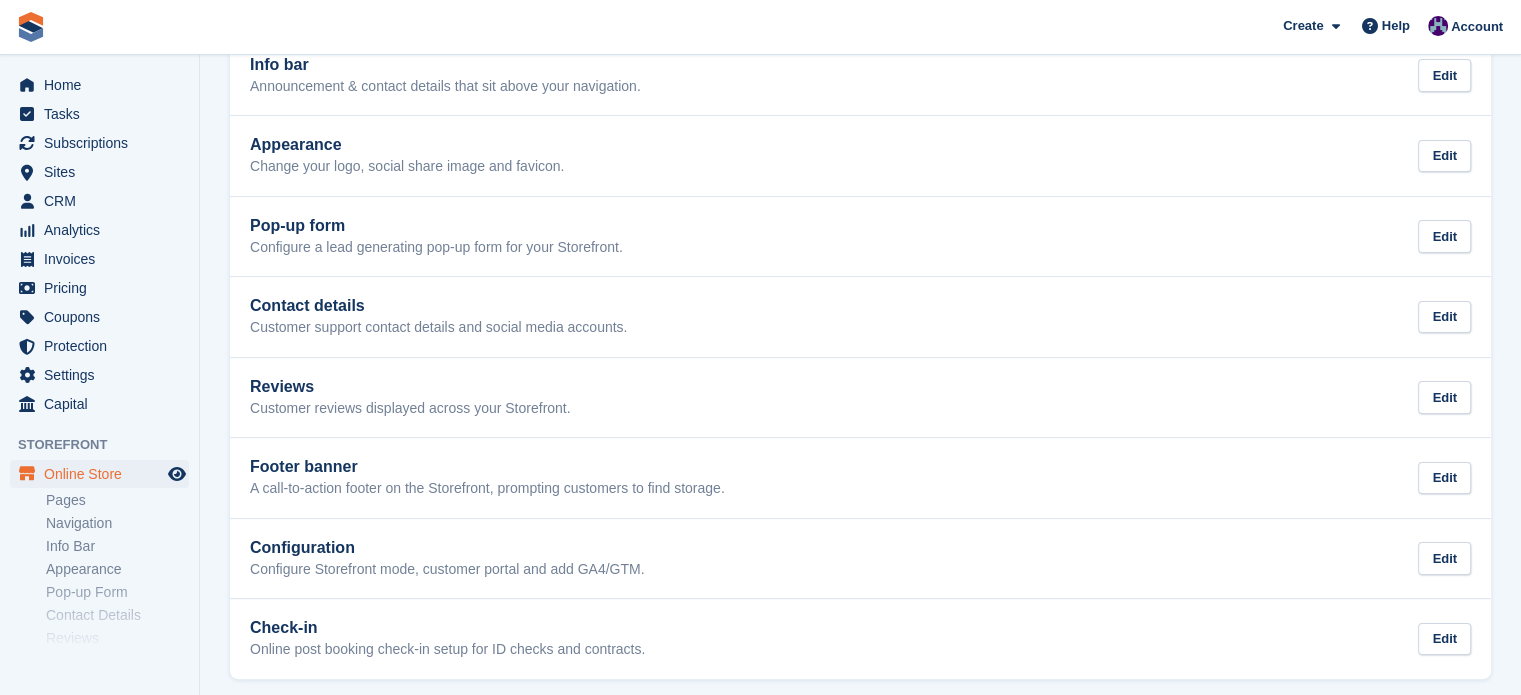scroll, scrollTop: 300, scrollLeft: 0, axis: vertical 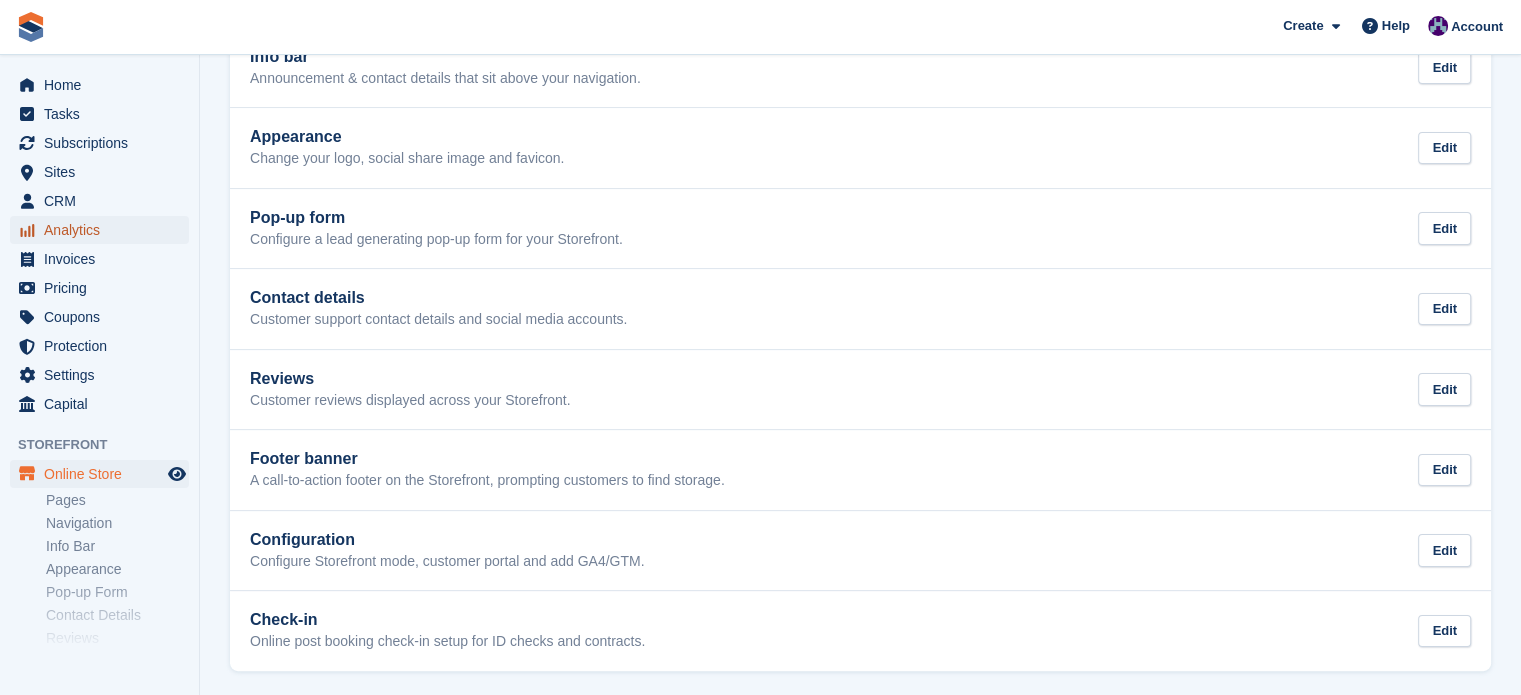 click on "Analytics" at bounding box center [104, 230] 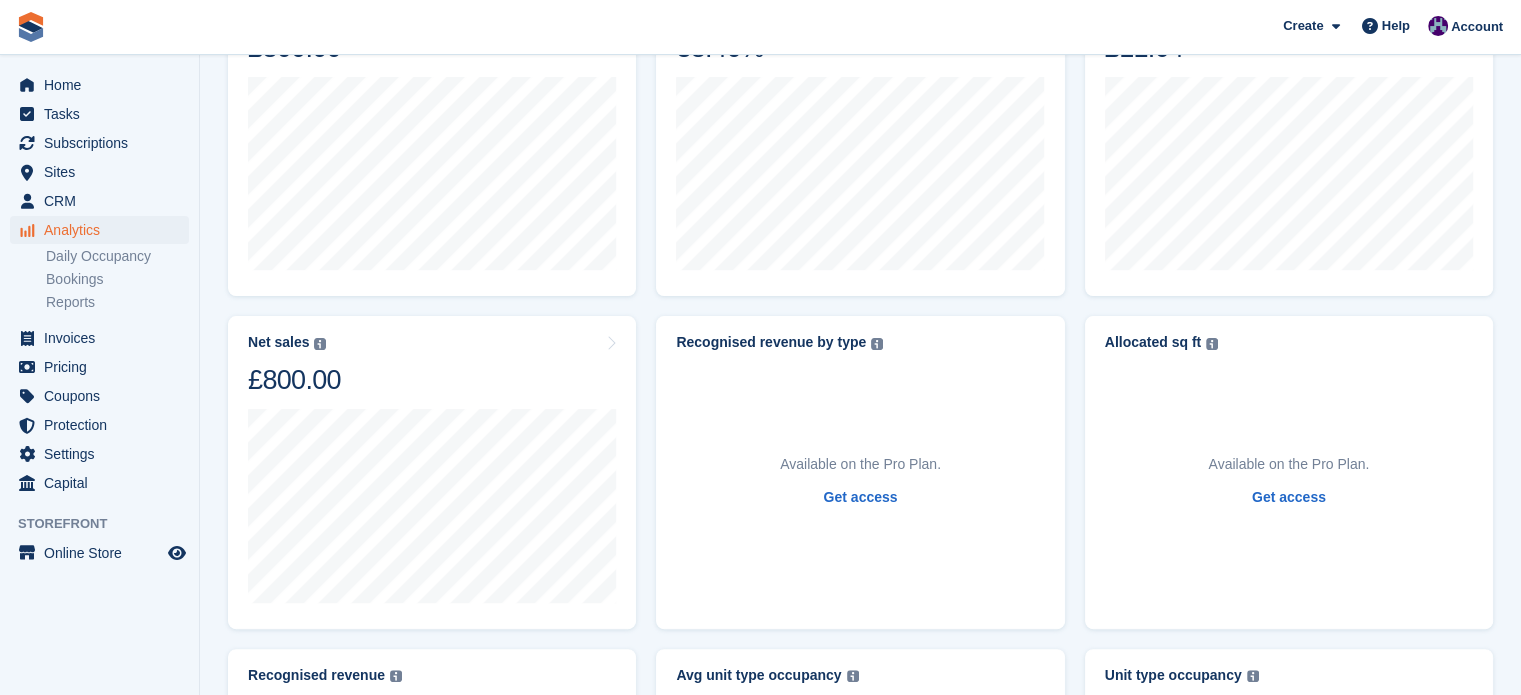 scroll, scrollTop: 0, scrollLeft: 0, axis: both 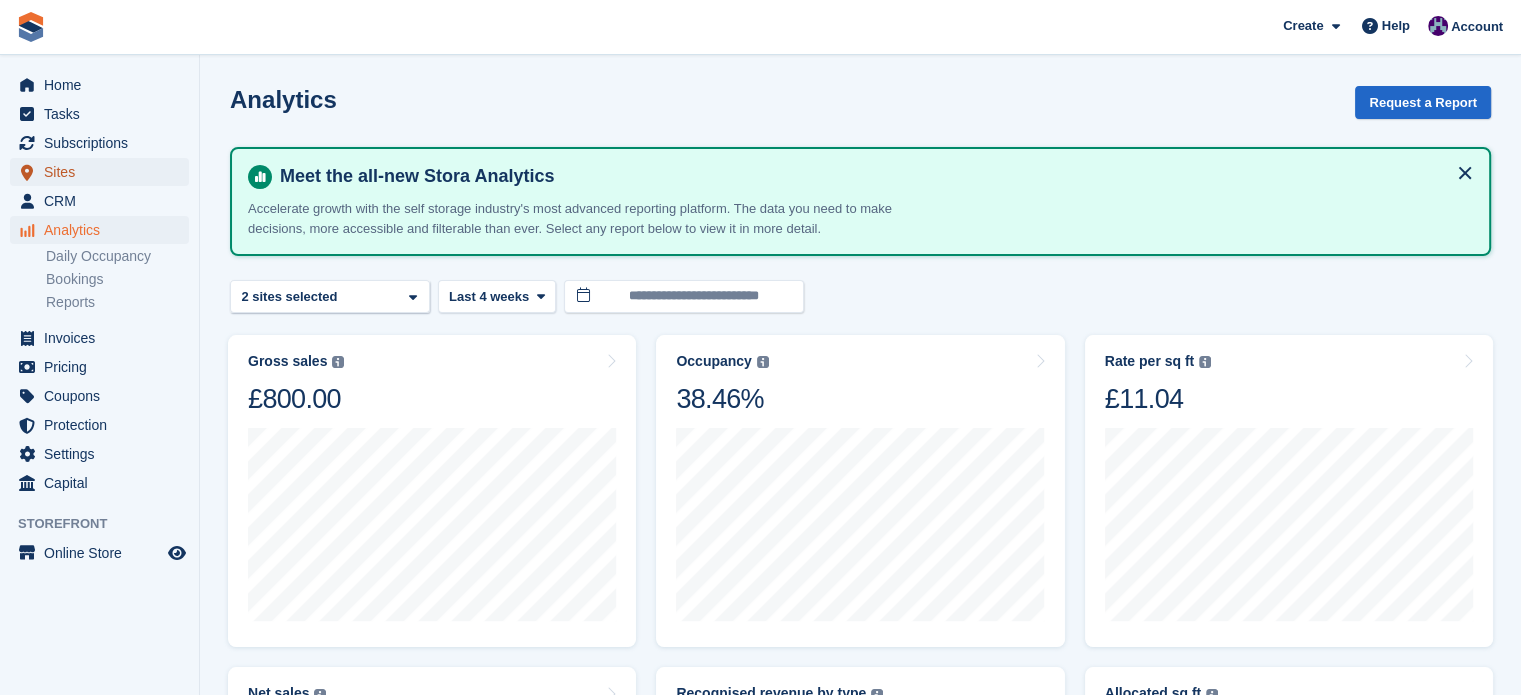 click on "Sites" at bounding box center [104, 172] 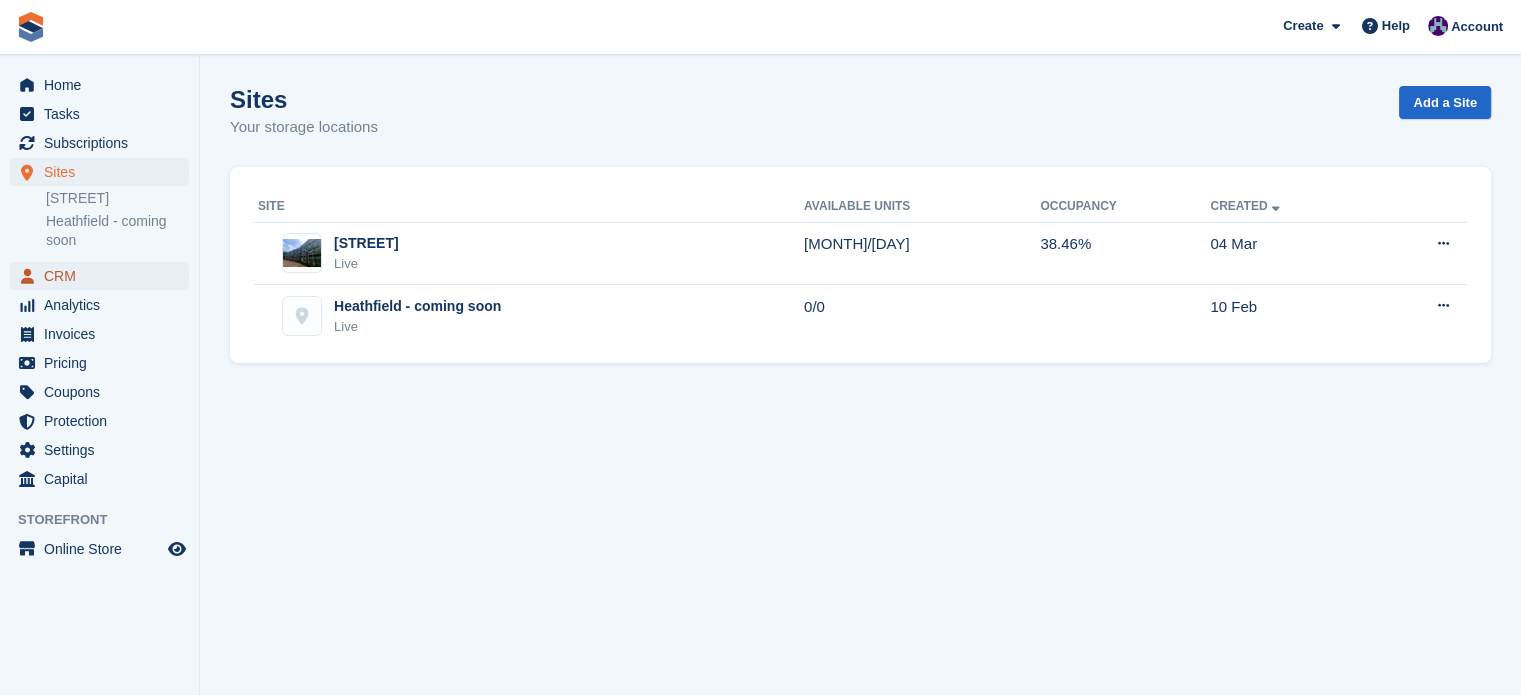 click on "CRM" at bounding box center (104, 276) 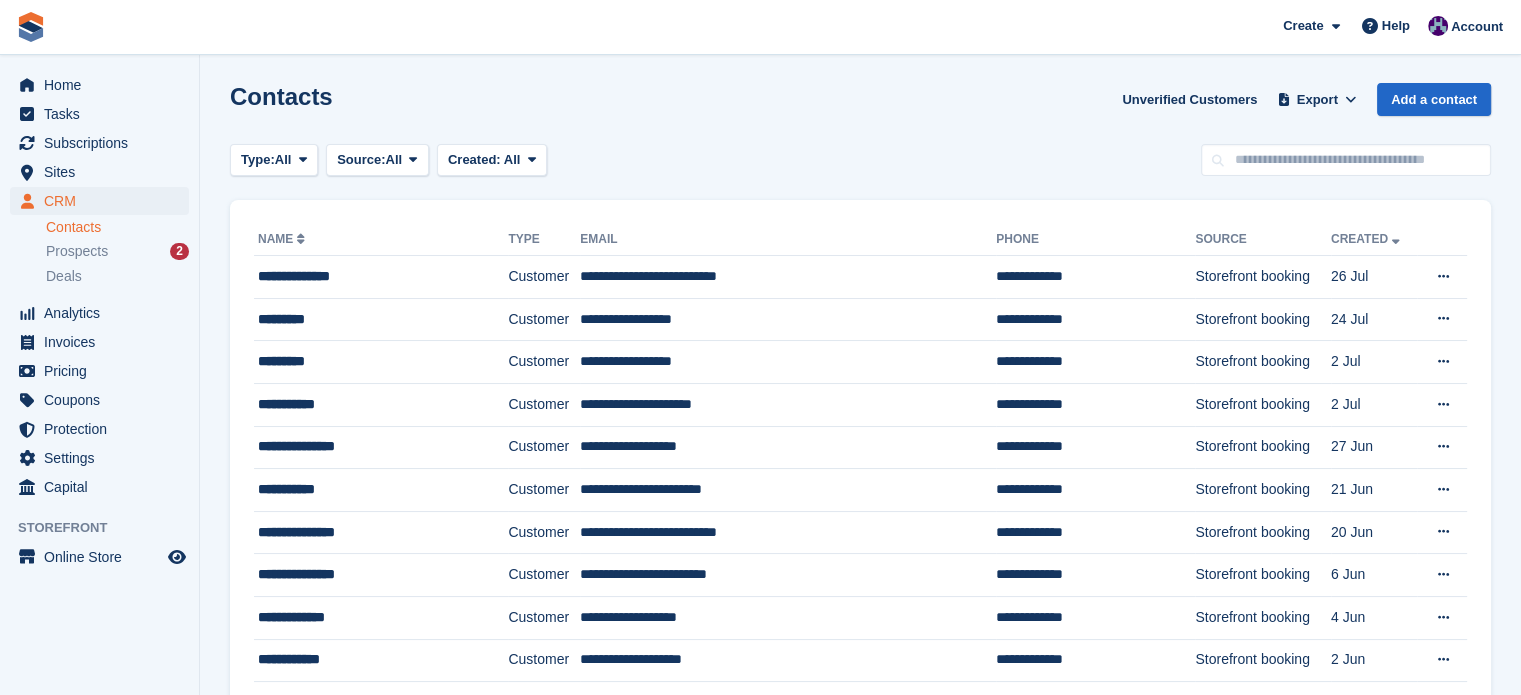 scroll, scrollTop: 0, scrollLeft: 0, axis: both 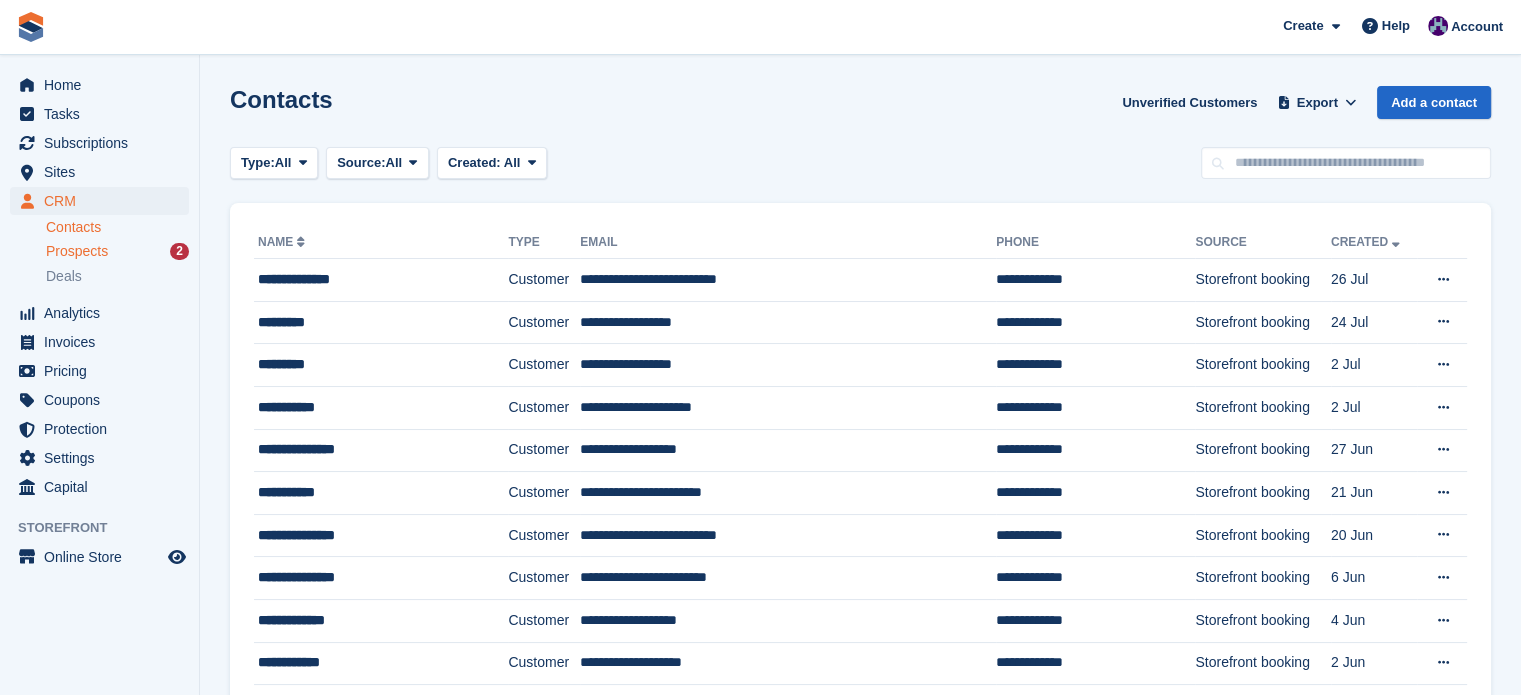 click on "2" at bounding box center [179, 251] 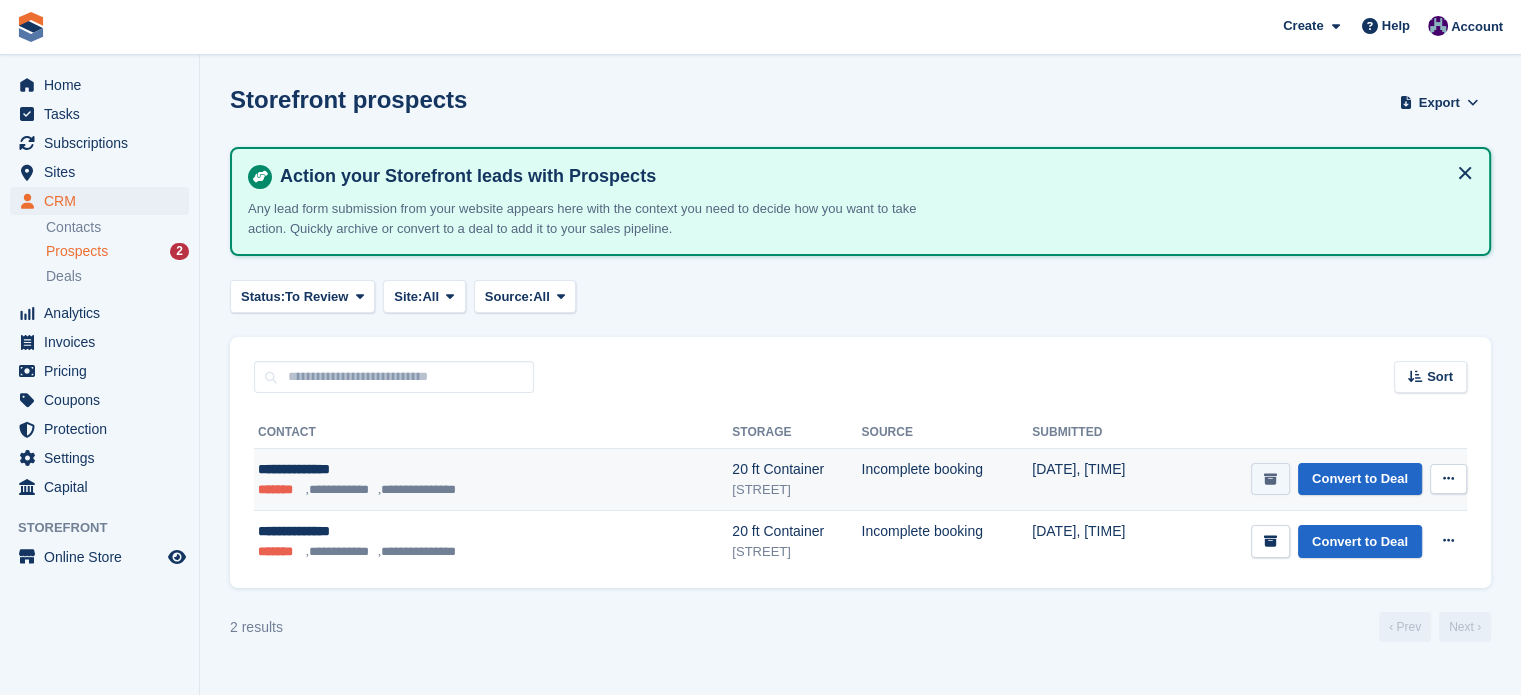 click at bounding box center (1270, 479) 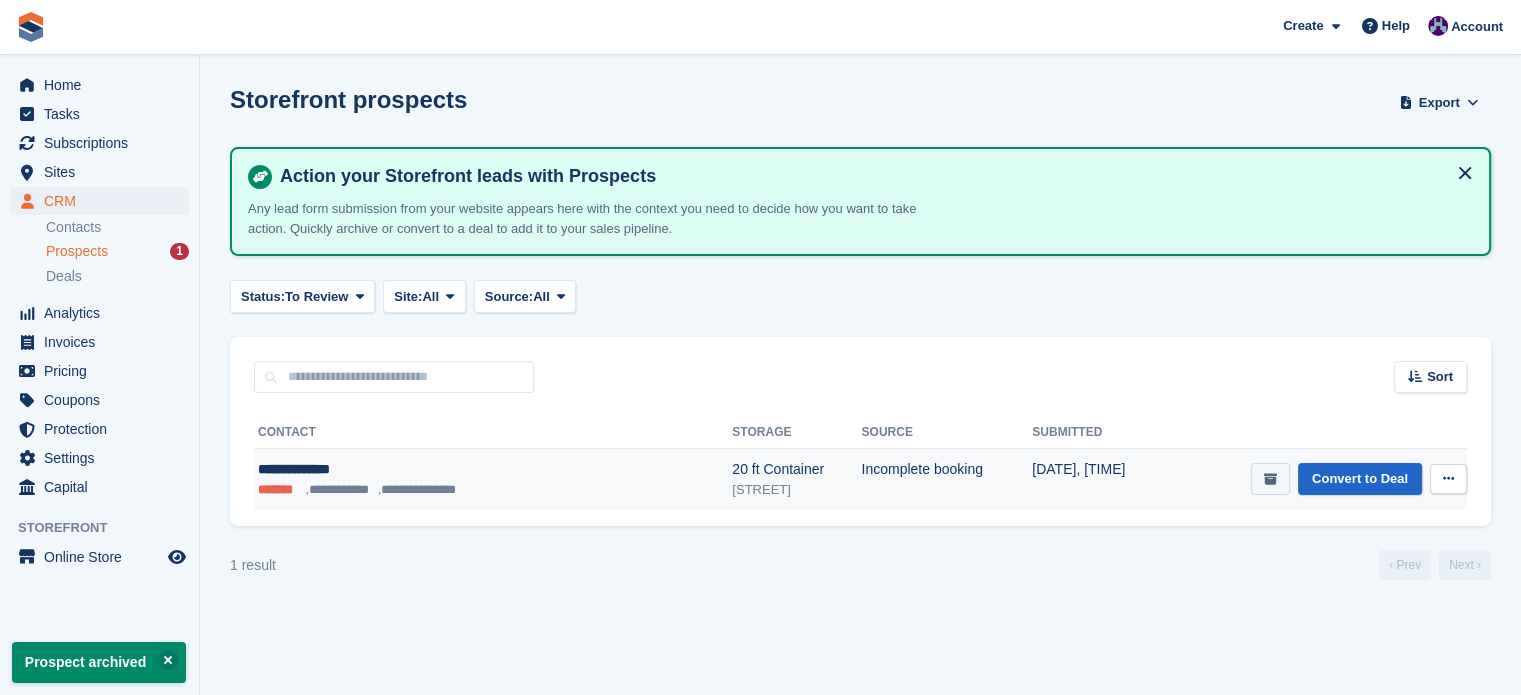 click at bounding box center [1270, 479] 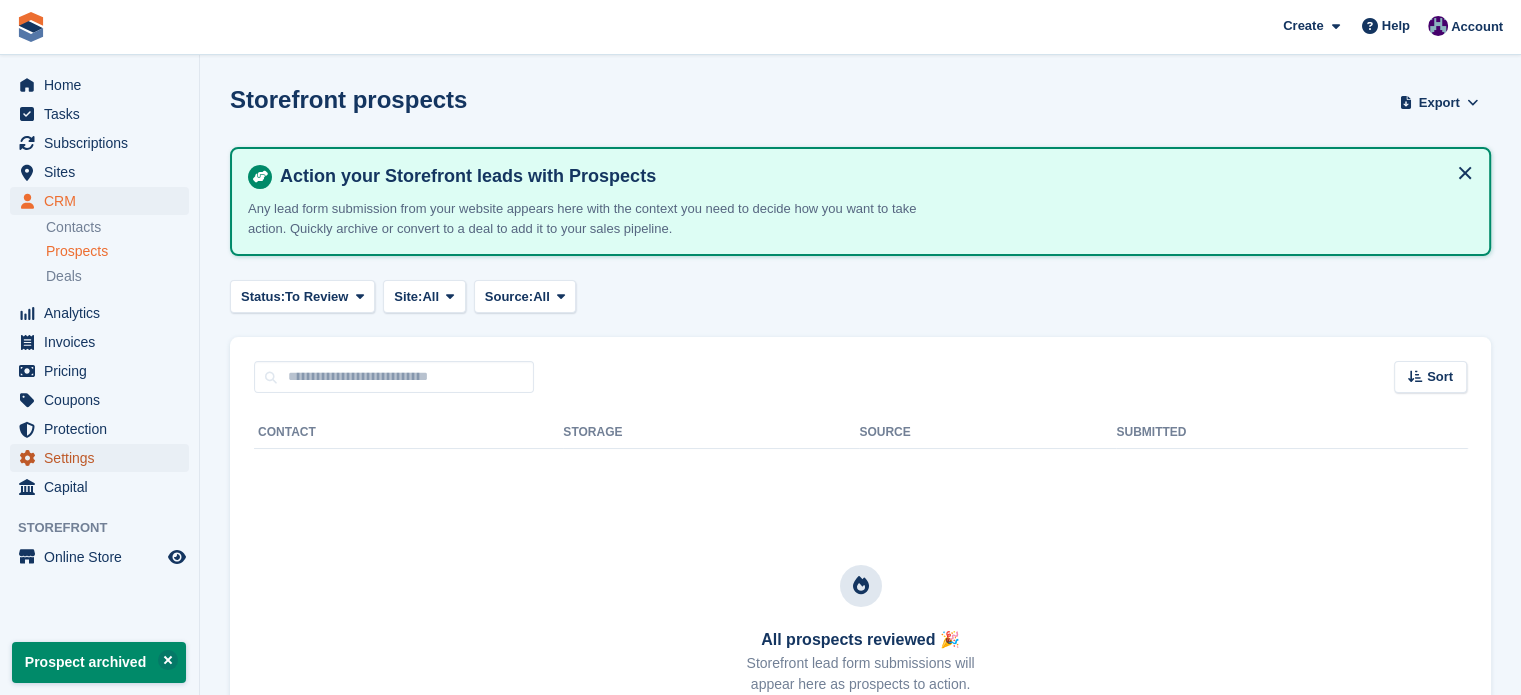 click on "Settings" at bounding box center (104, 458) 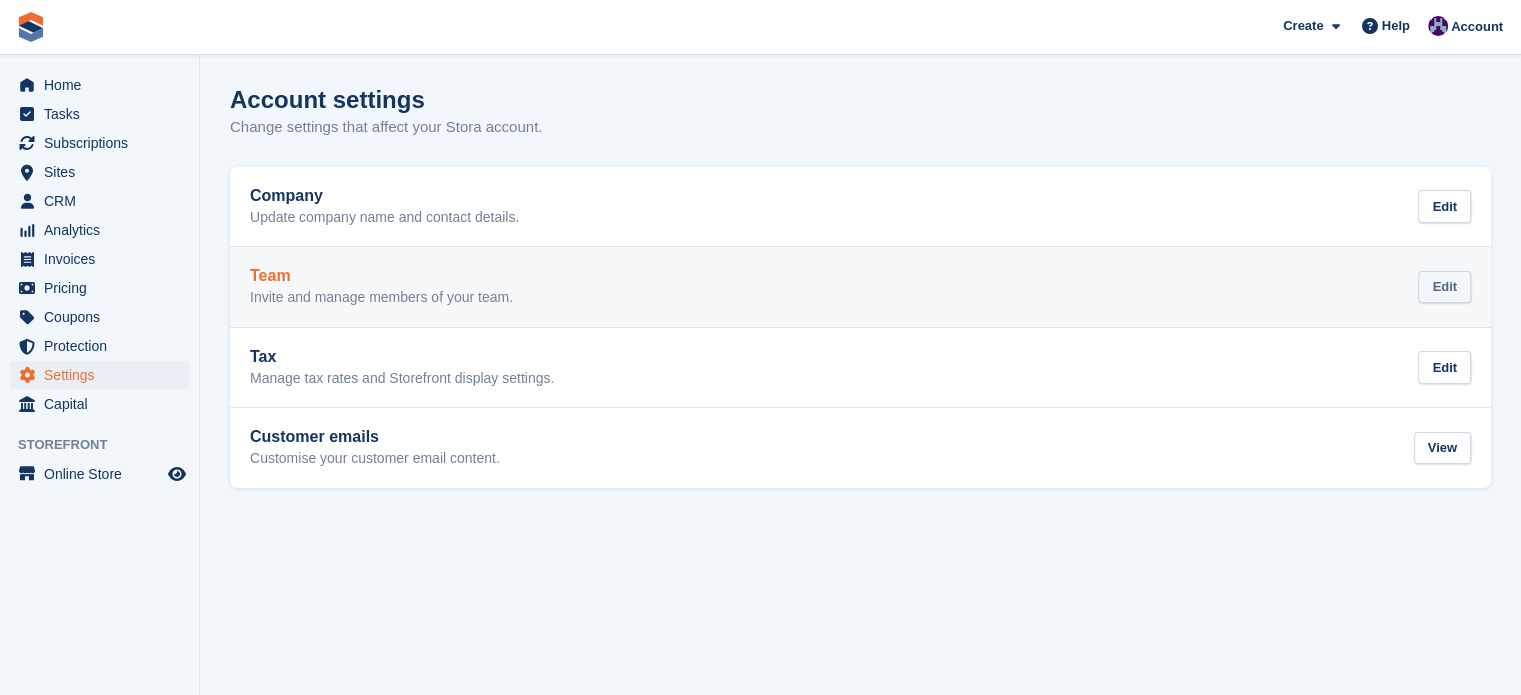 click on "Edit" at bounding box center [1444, 287] 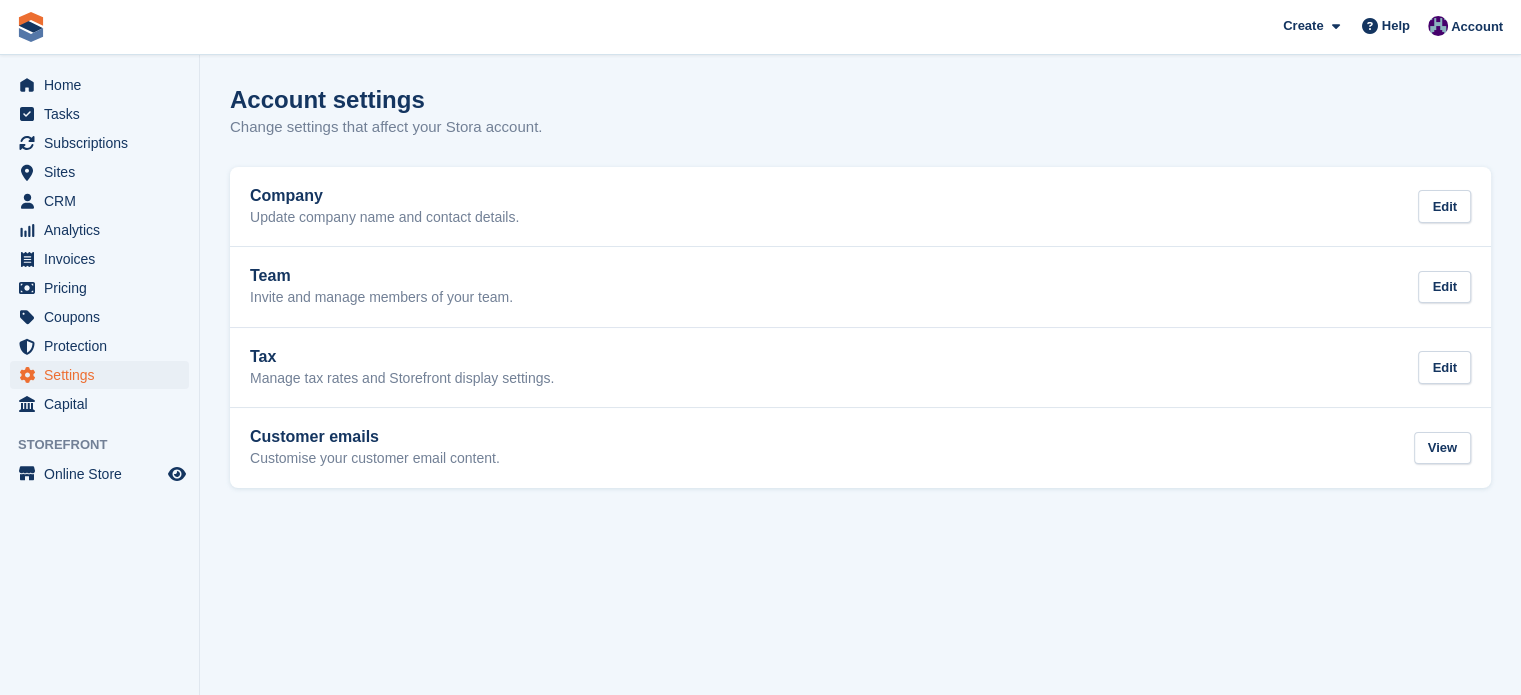 drag, startPoint x: 1354, startPoint y: 2, endPoint x: 1133, endPoint y: 72, distance: 231.82104 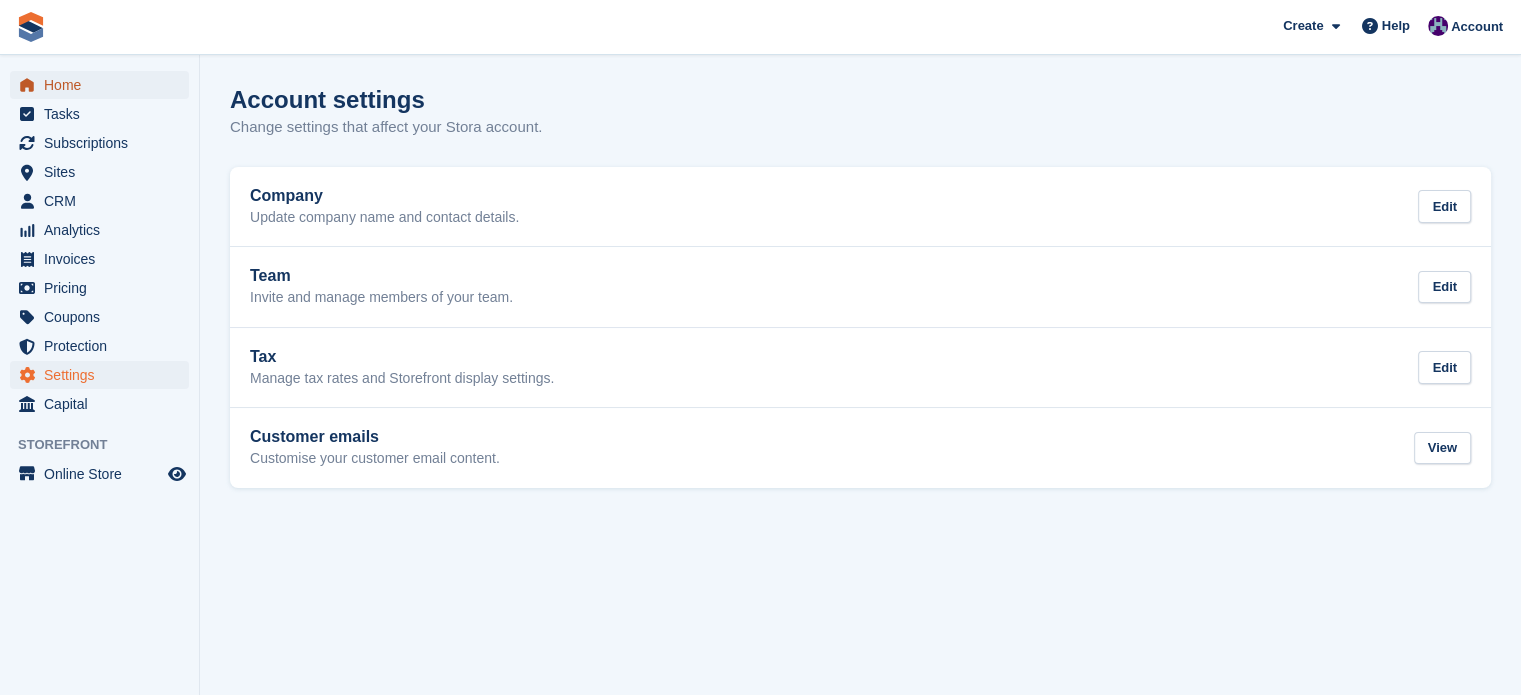 click on "Home" at bounding box center [104, 85] 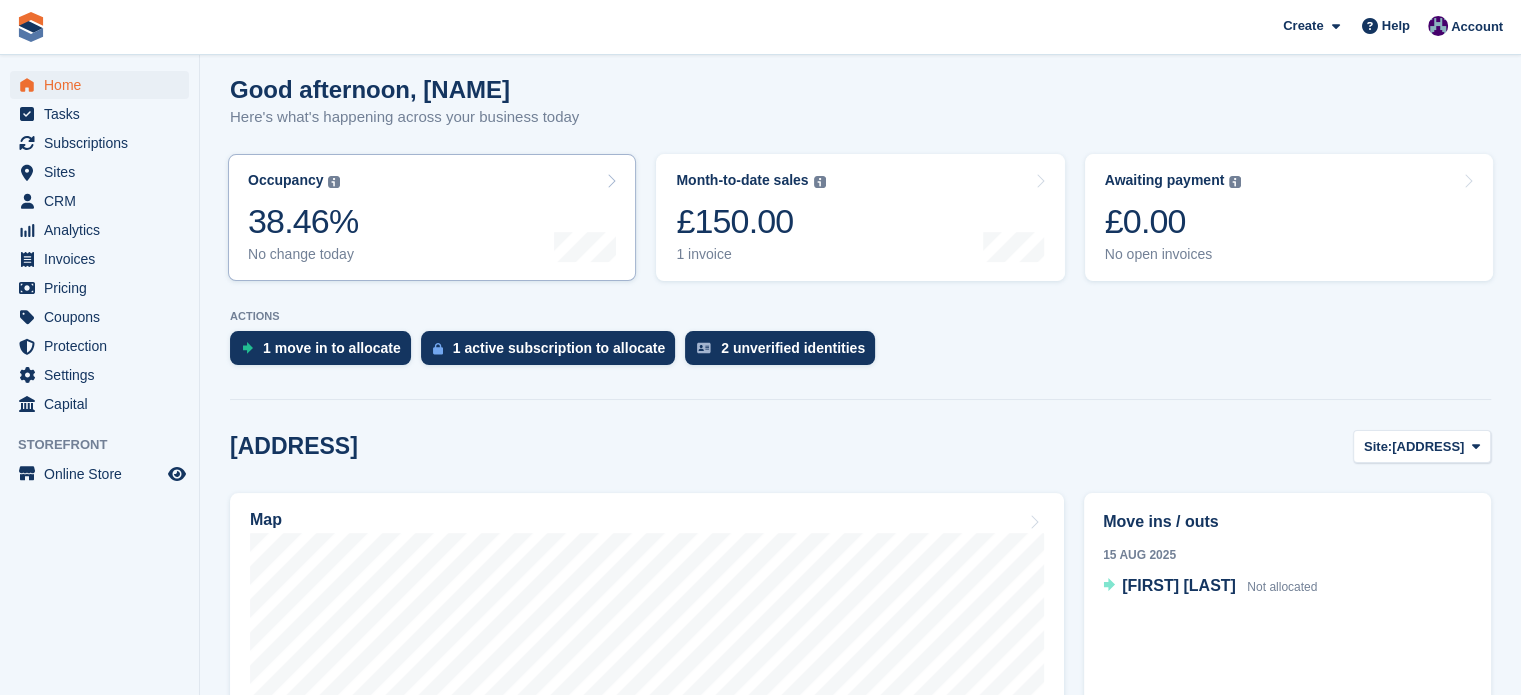scroll, scrollTop: 200, scrollLeft: 0, axis: vertical 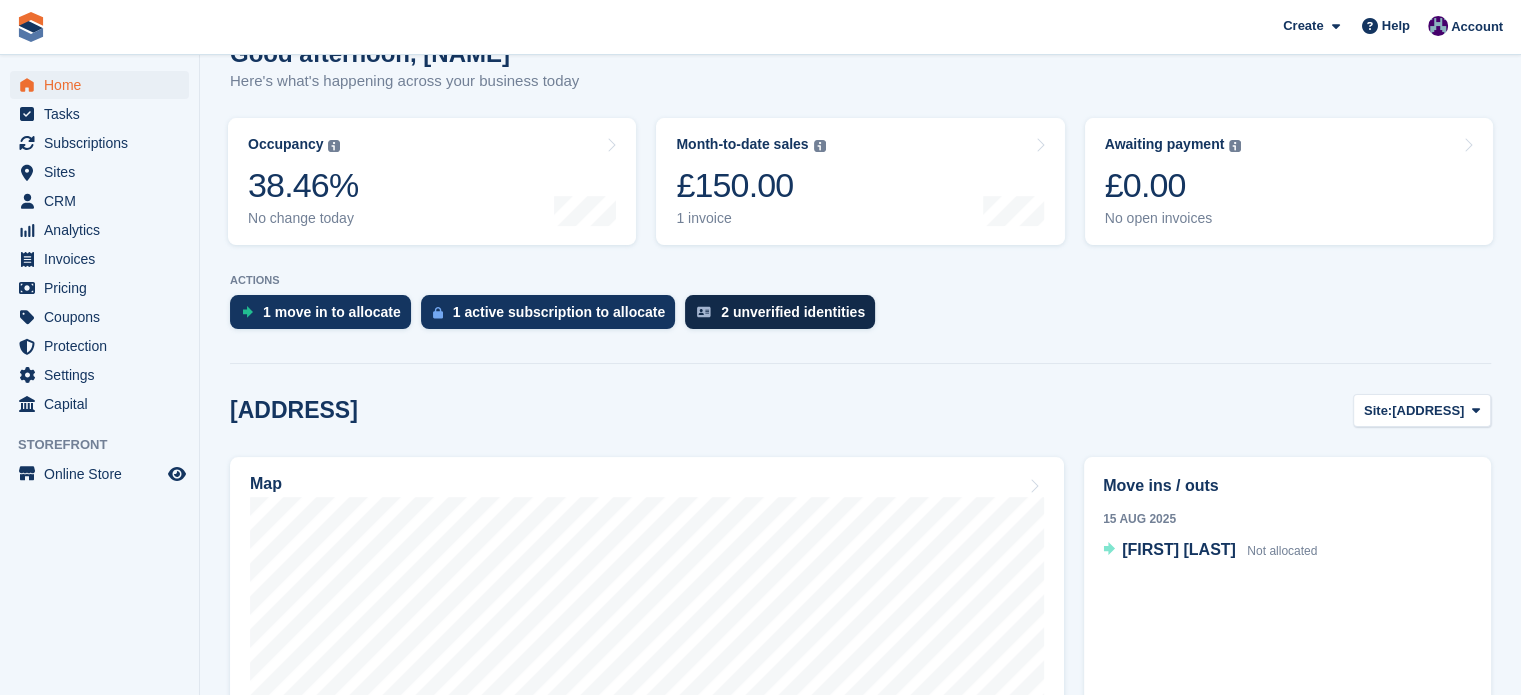 click on "2
unverified identities" at bounding box center (793, 312) 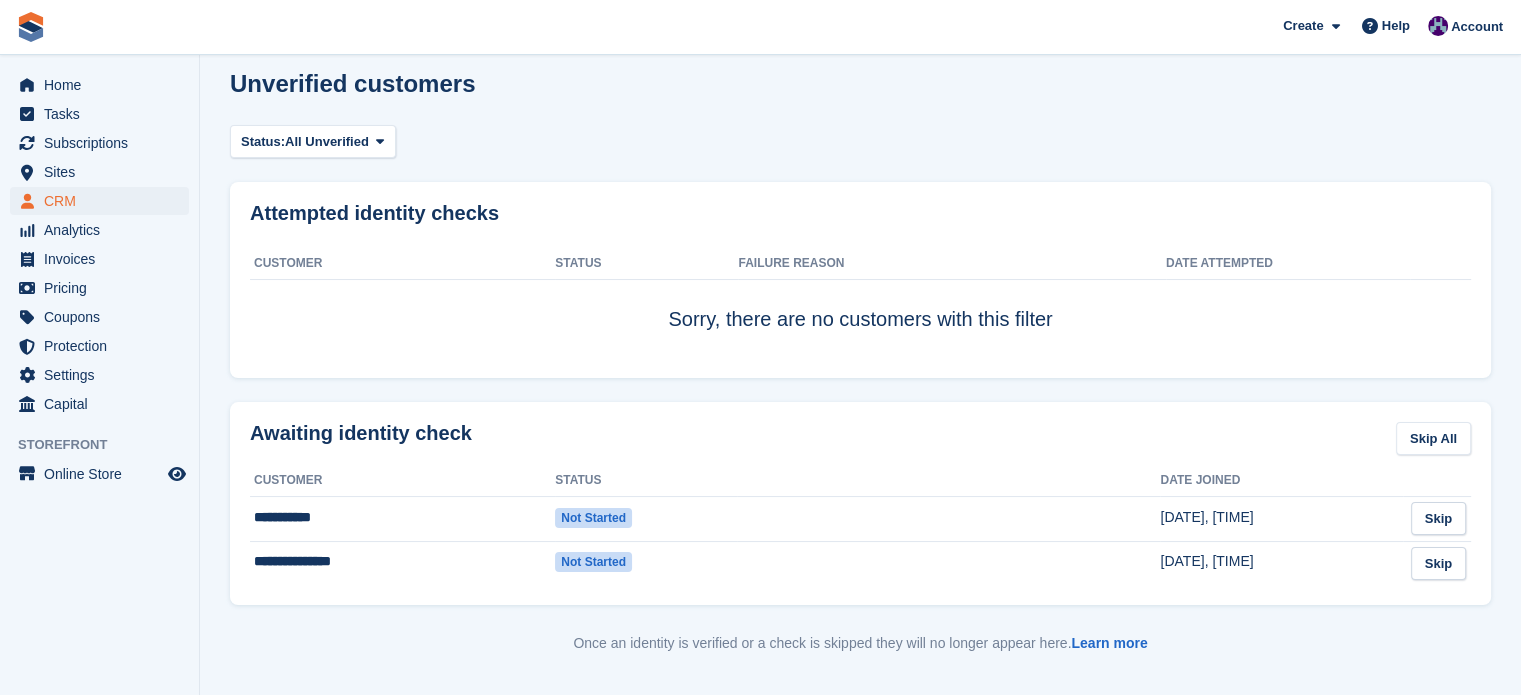 scroll, scrollTop: 0, scrollLeft: 0, axis: both 